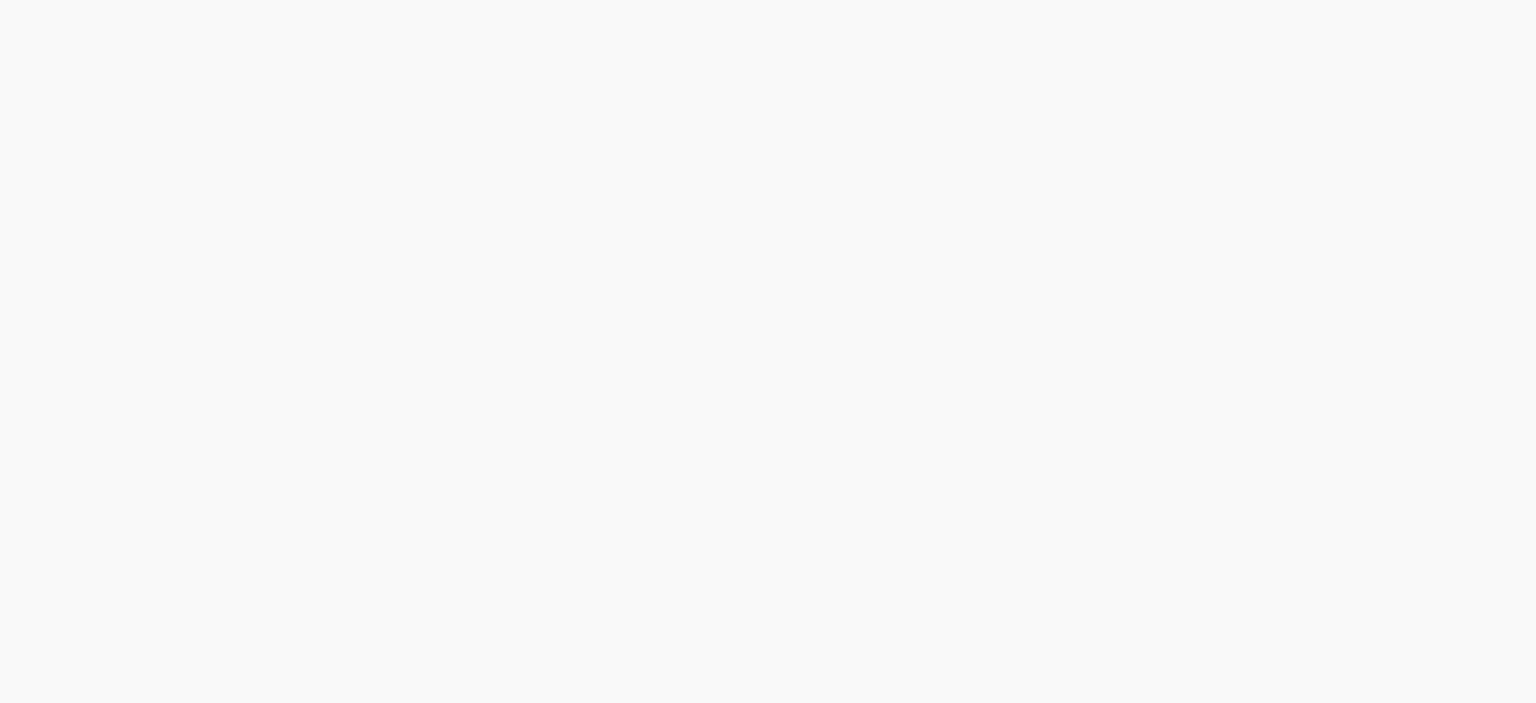 scroll, scrollTop: 0, scrollLeft: 0, axis: both 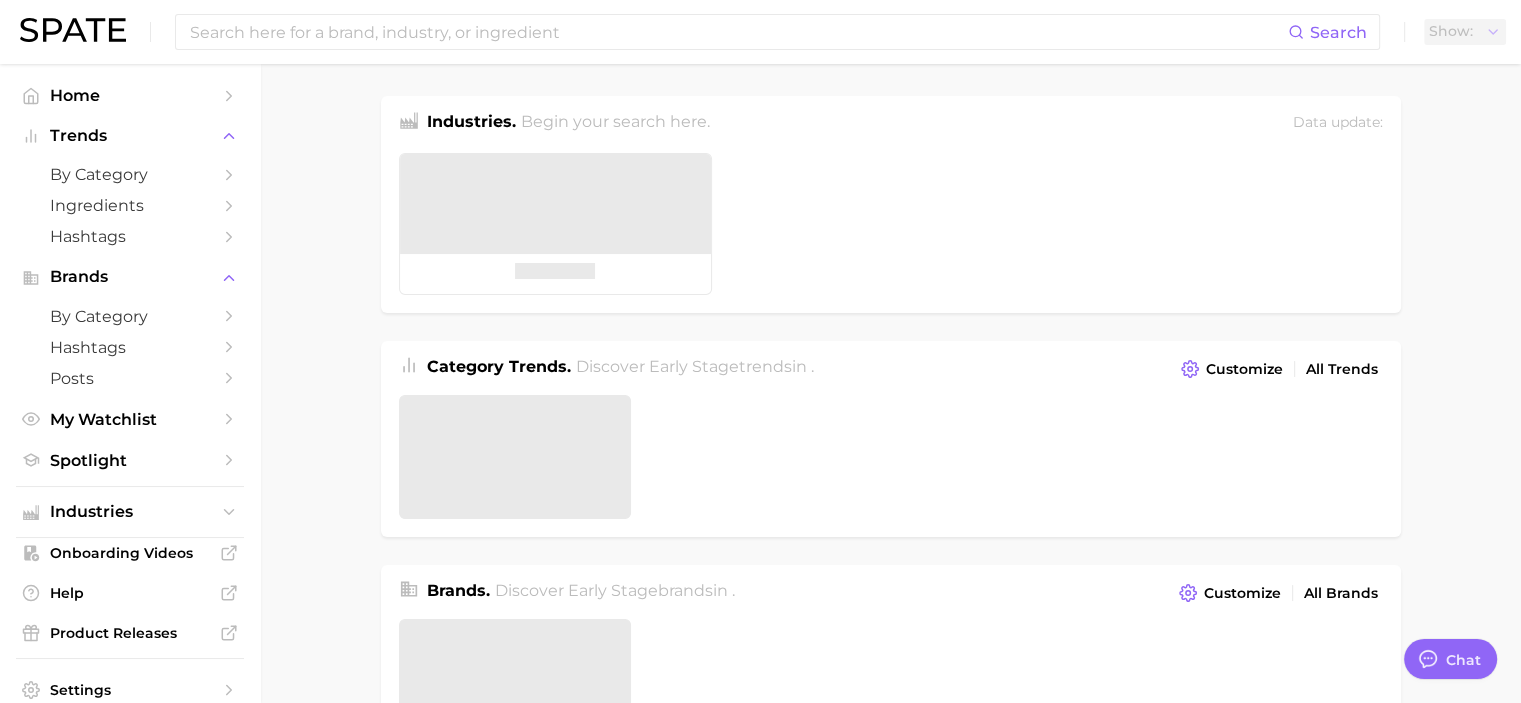 type on "x" 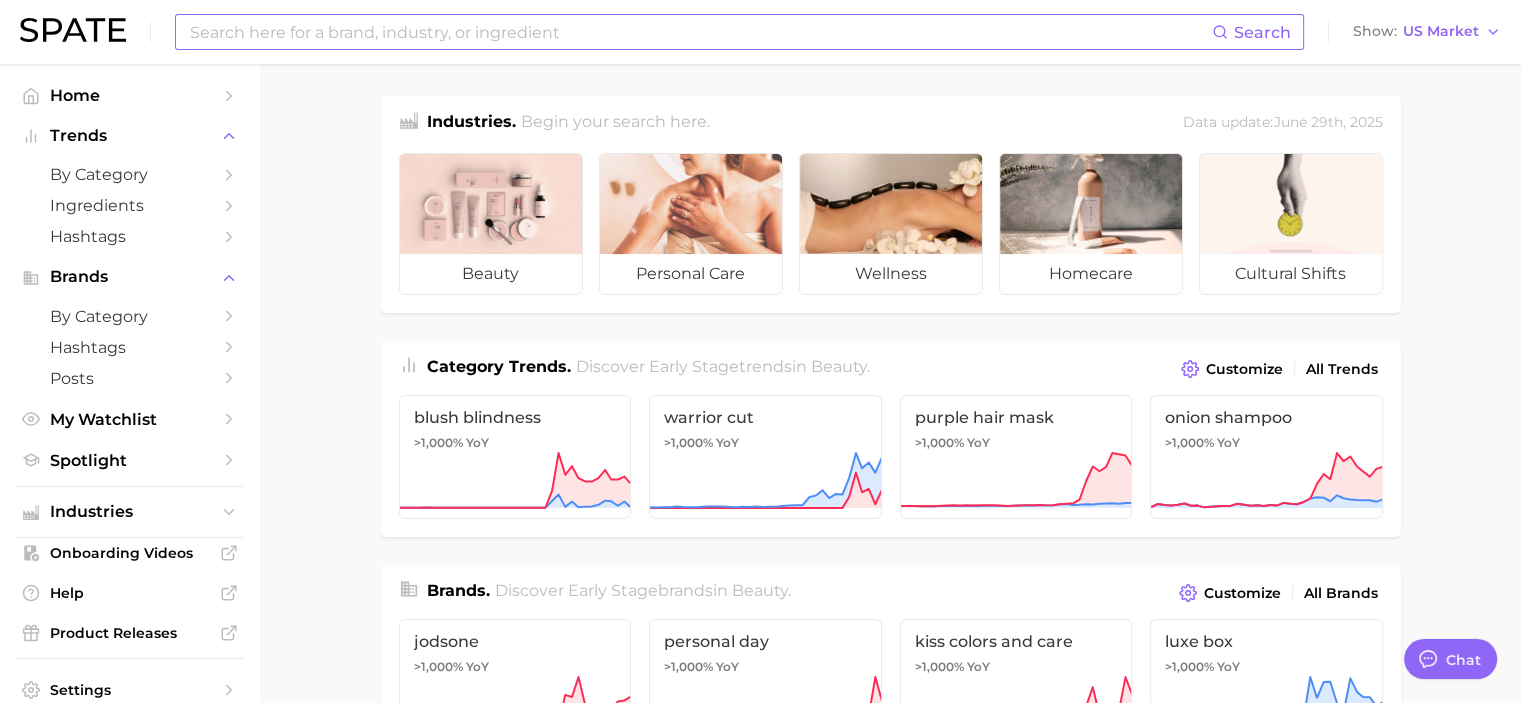 click at bounding box center [700, 32] 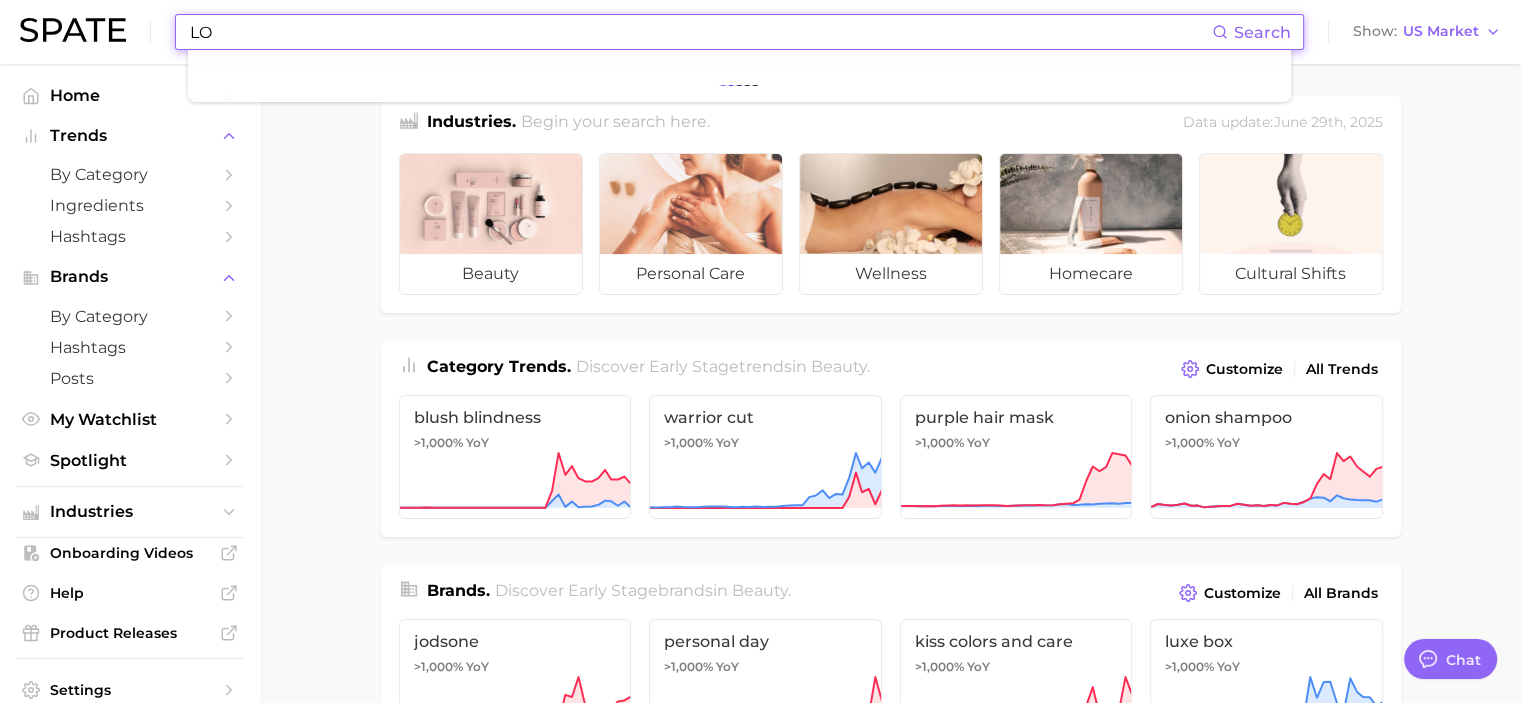type on "L" 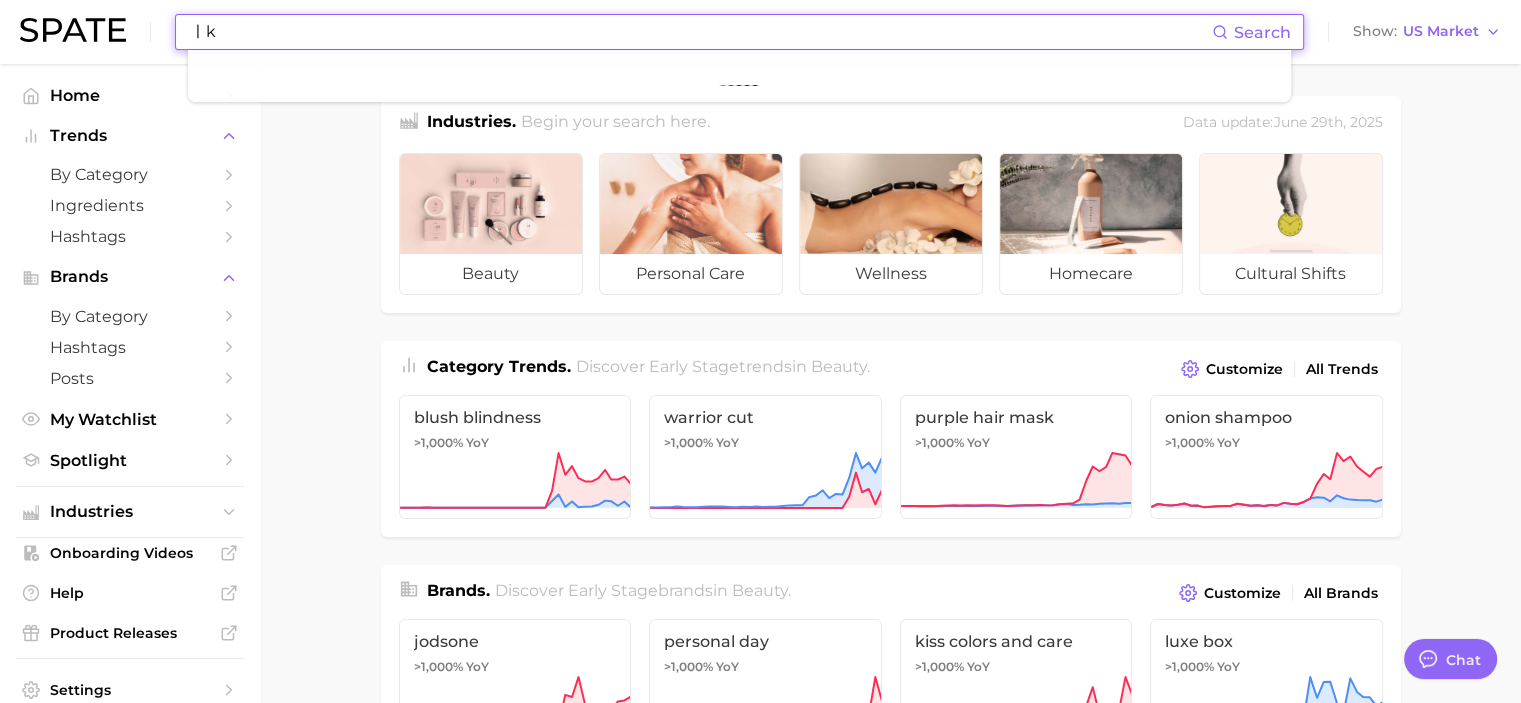type on "ㅣ" 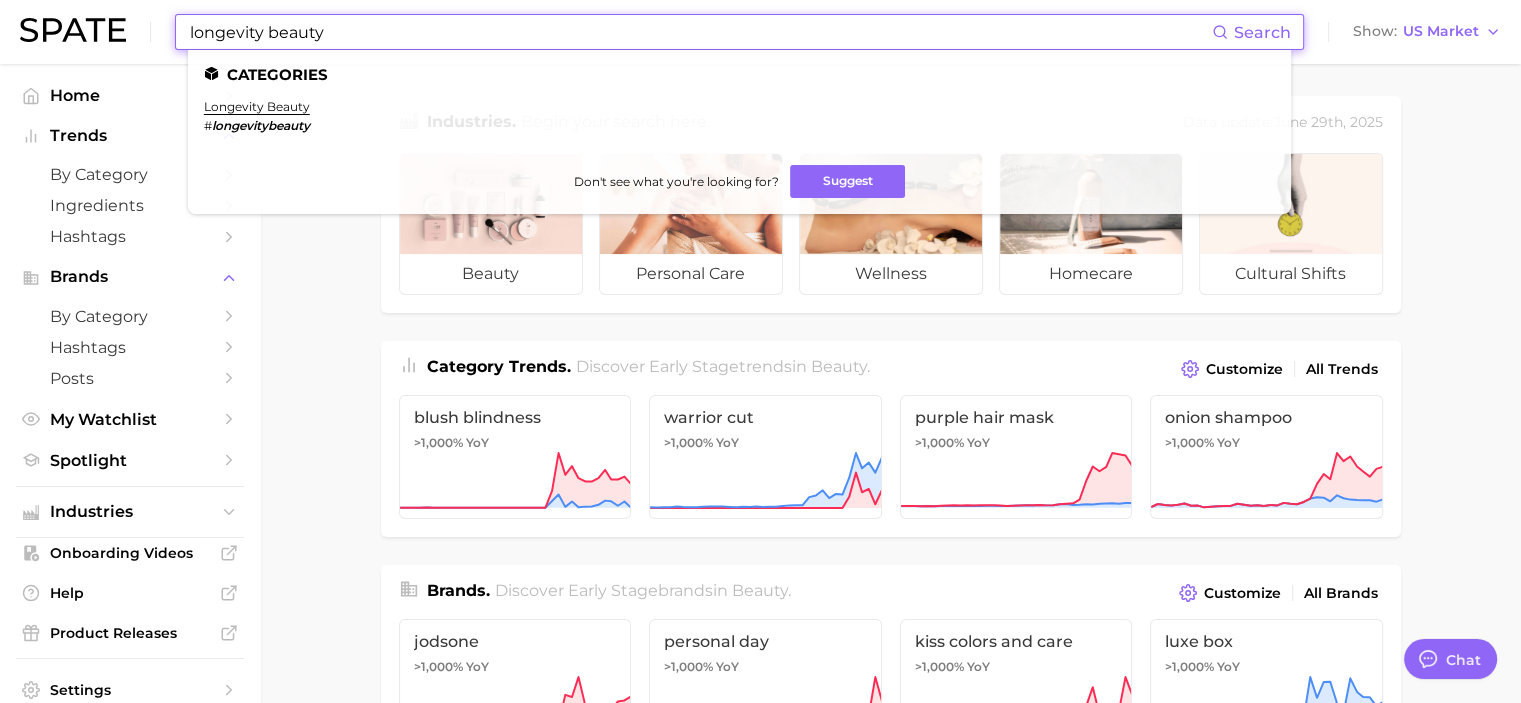 type on "longevity beauty" 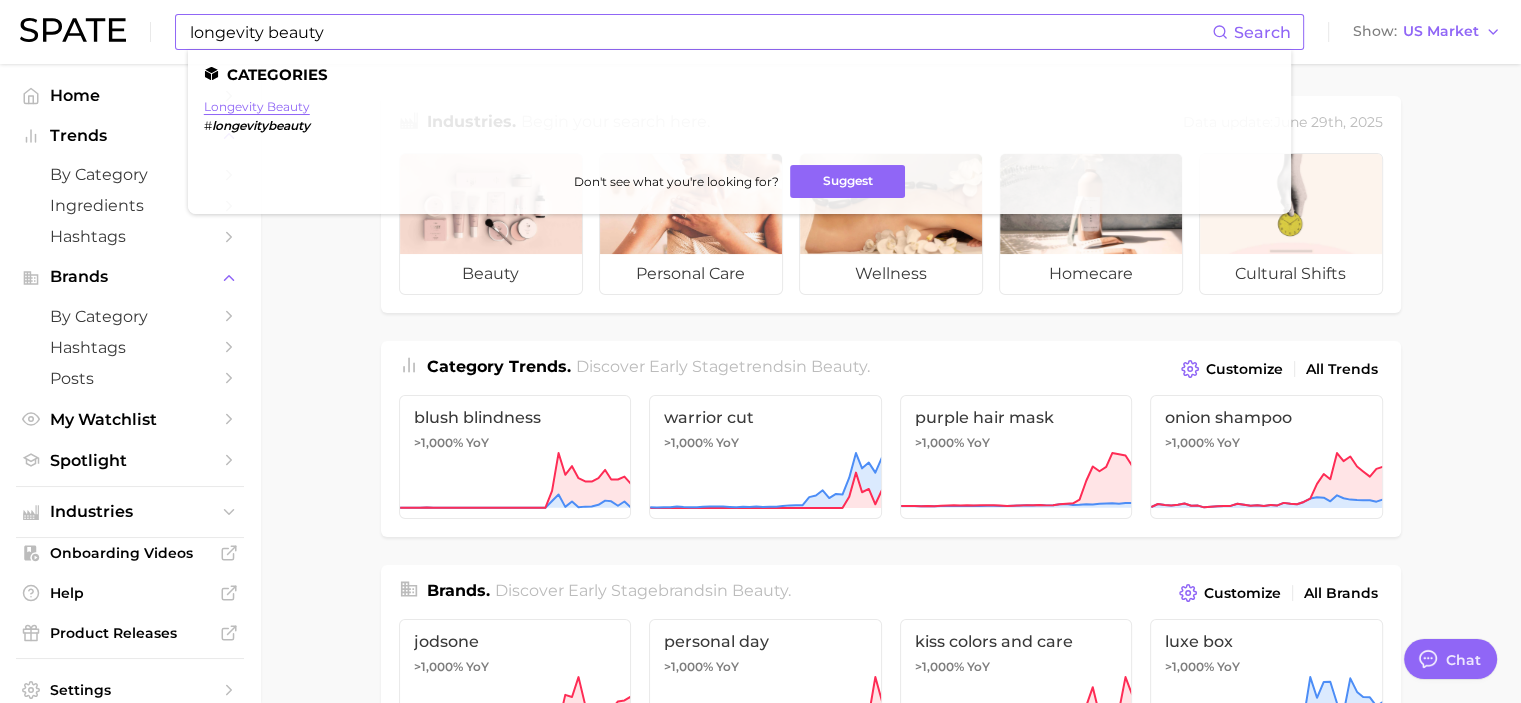 click on "longevity beauty" at bounding box center [257, 106] 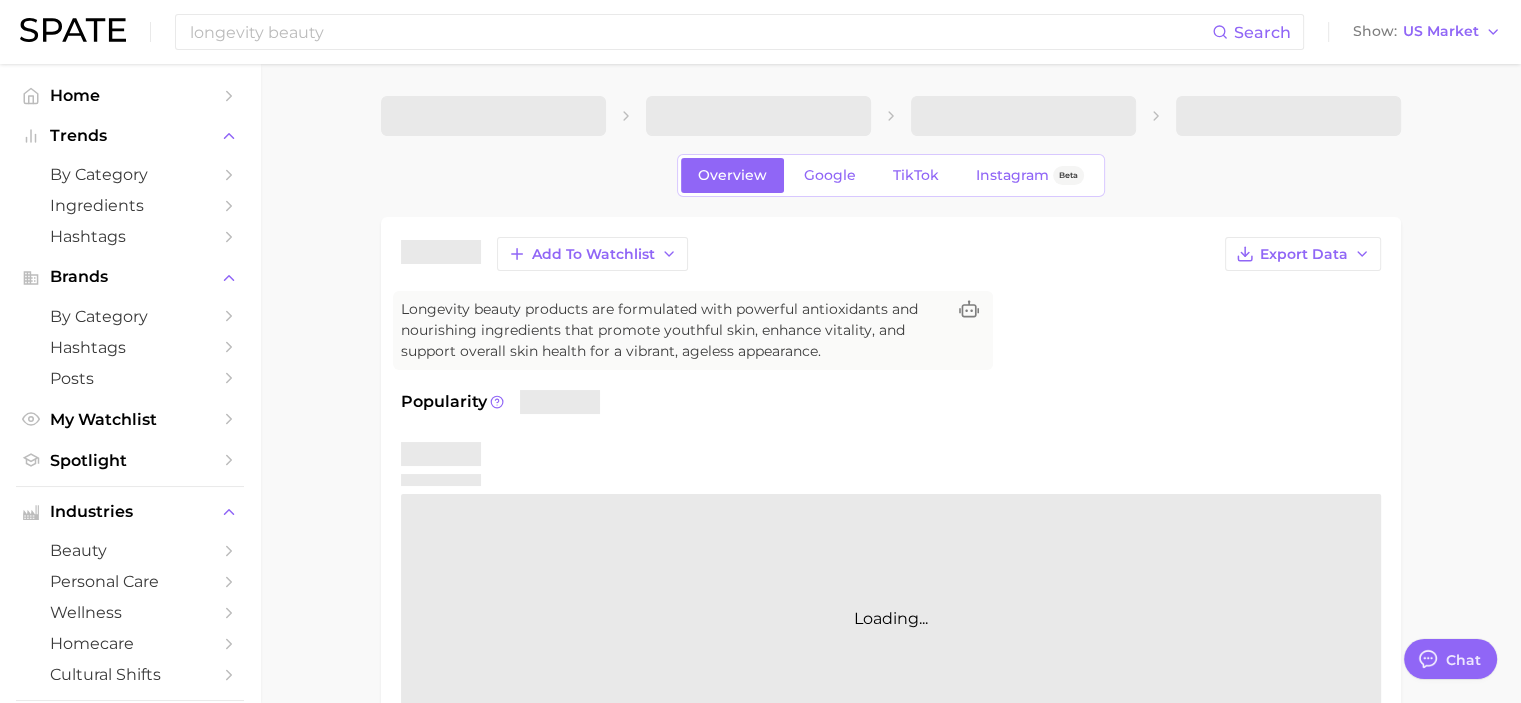 type on "x" 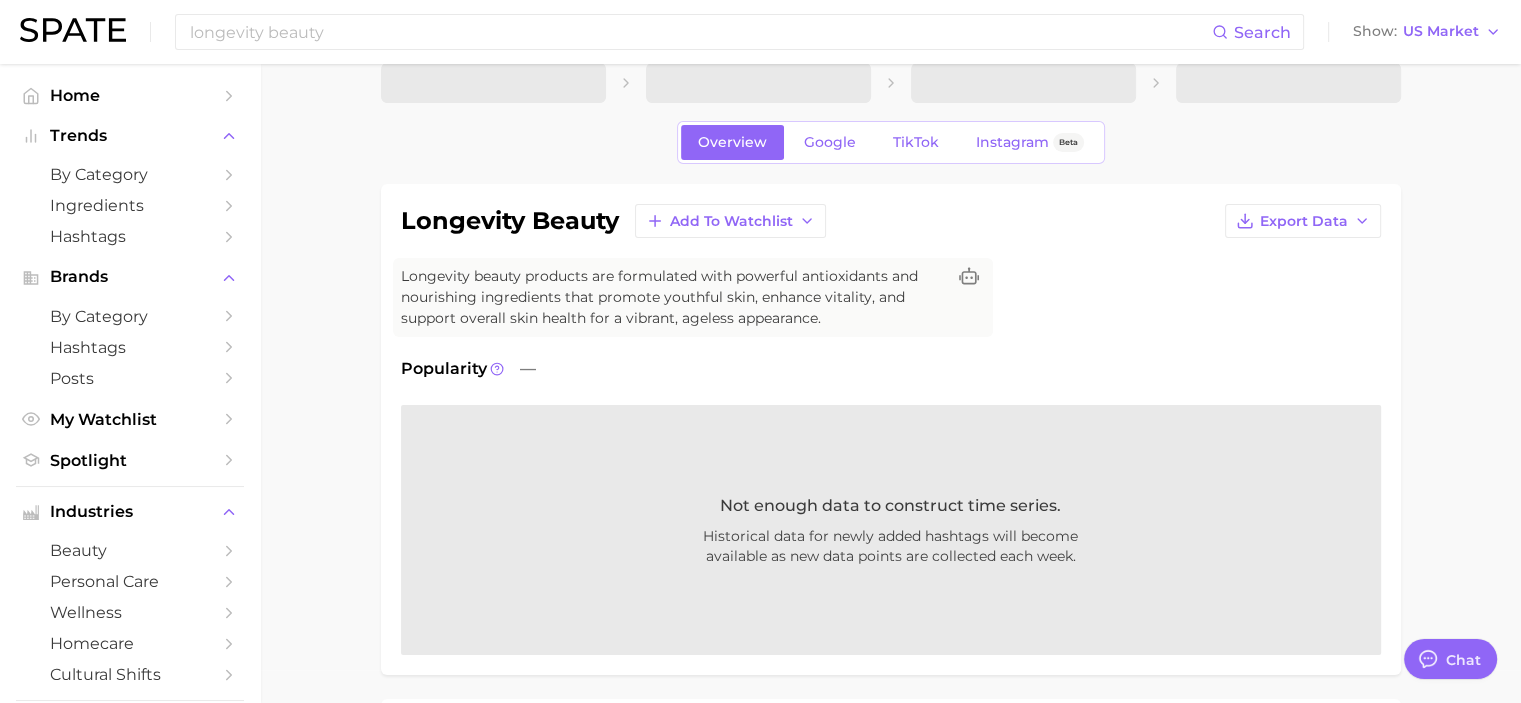 scroll, scrollTop: 0, scrollLeft: 0, axis: both 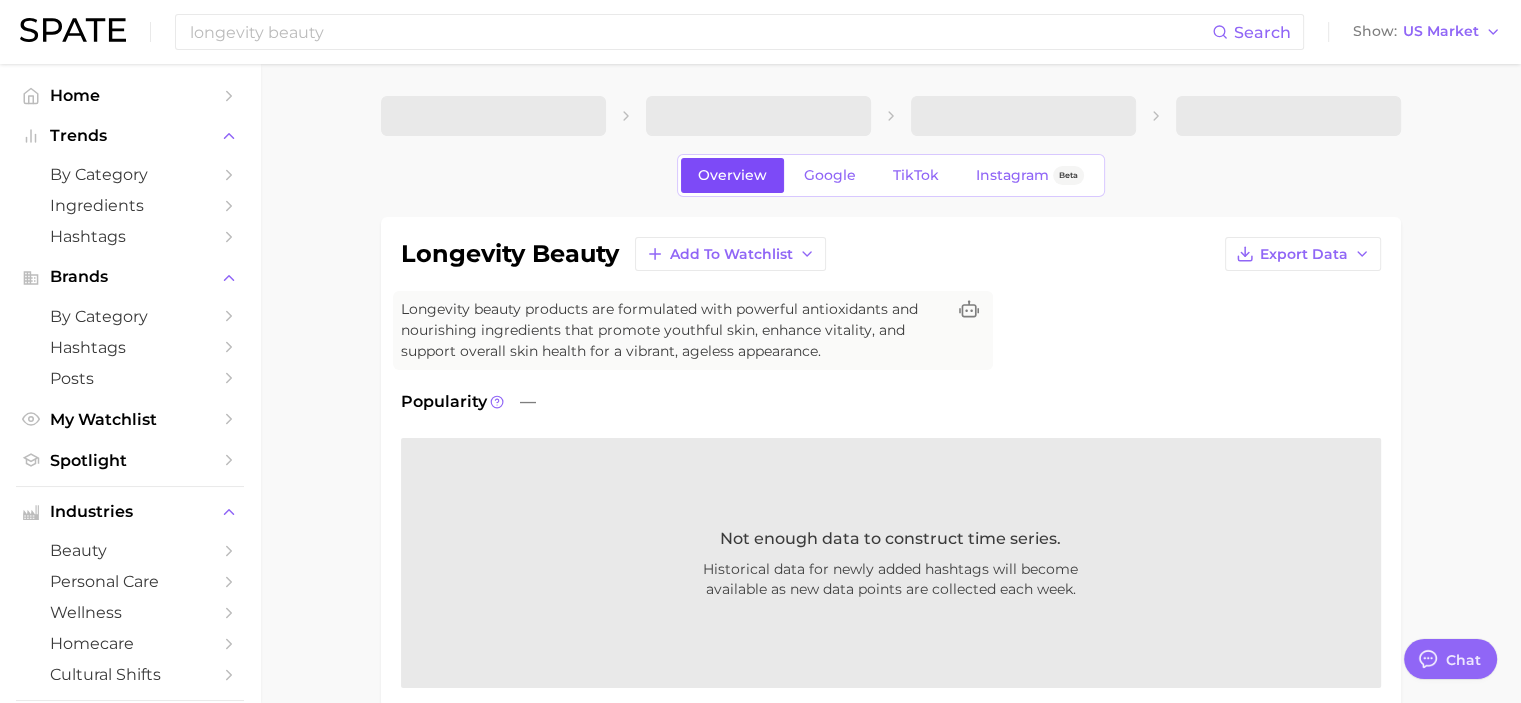 click on "Overview" at bounding box center [732, 175] 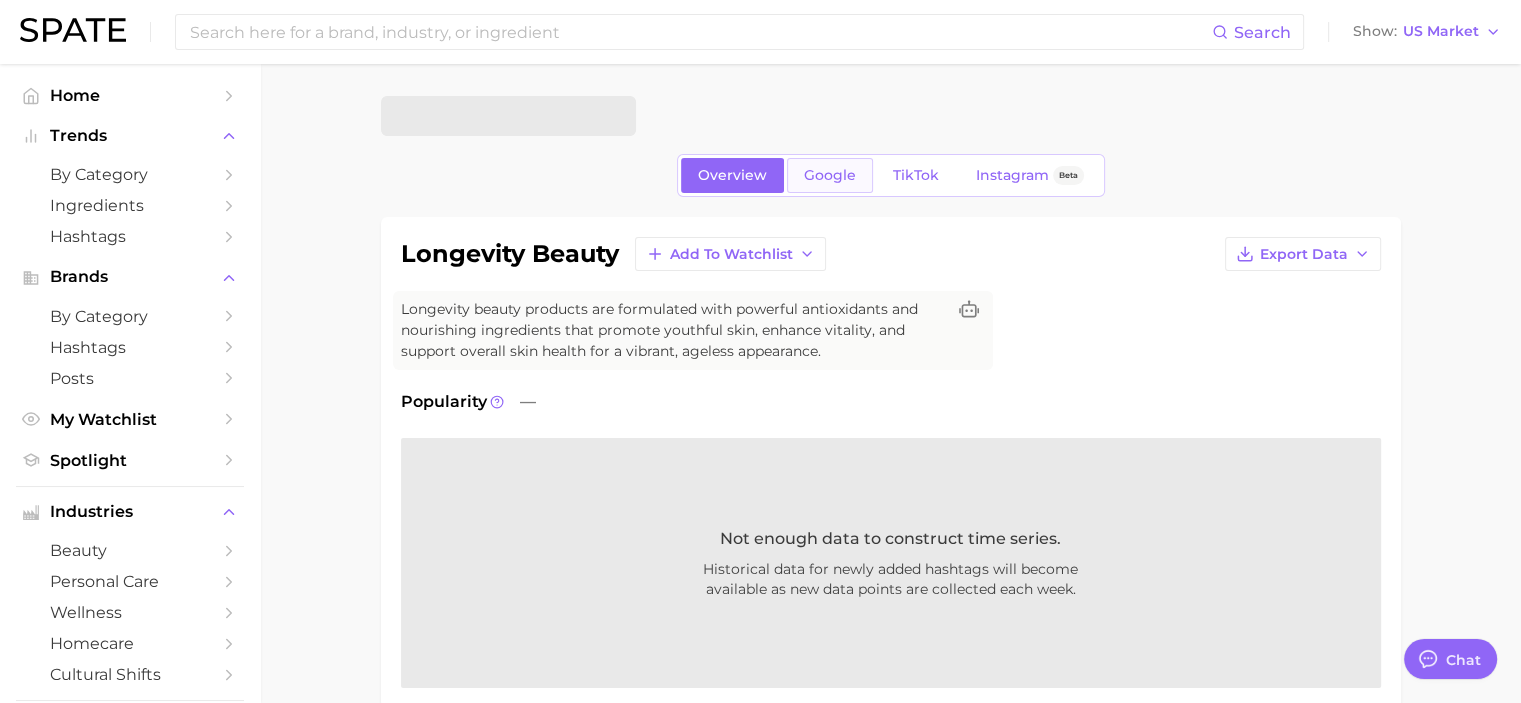 click on "Google" at bounding box center (830, 175) 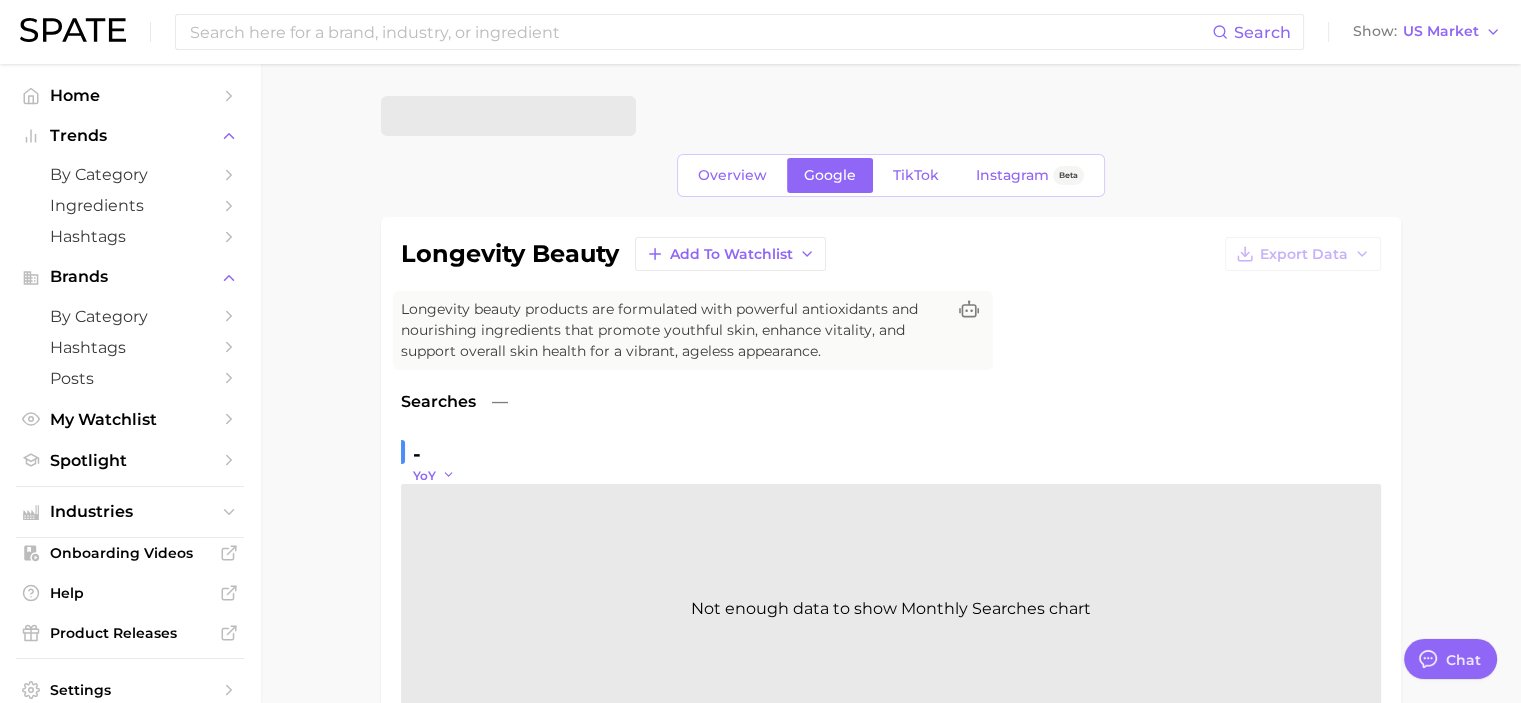 click 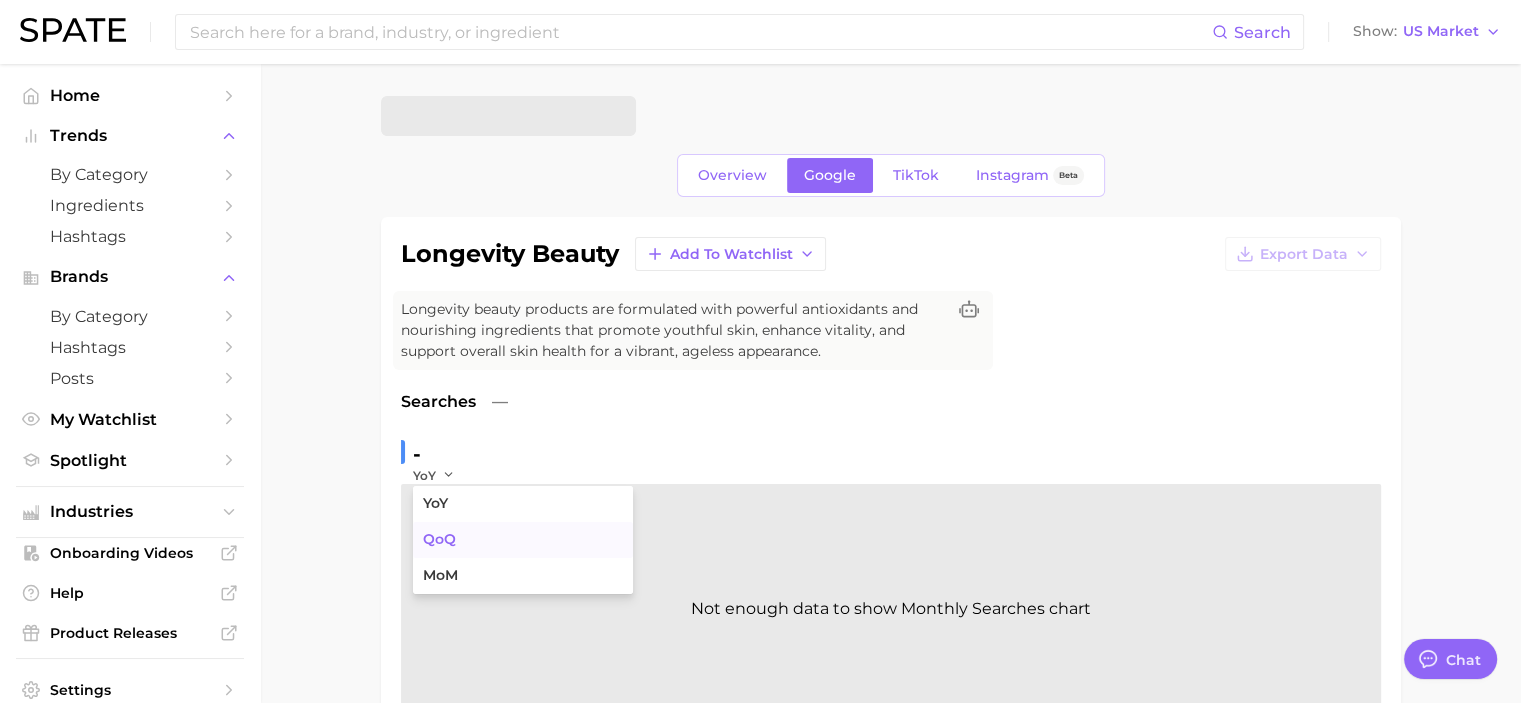 click on "QoQ" at bounding box center (523, 540) 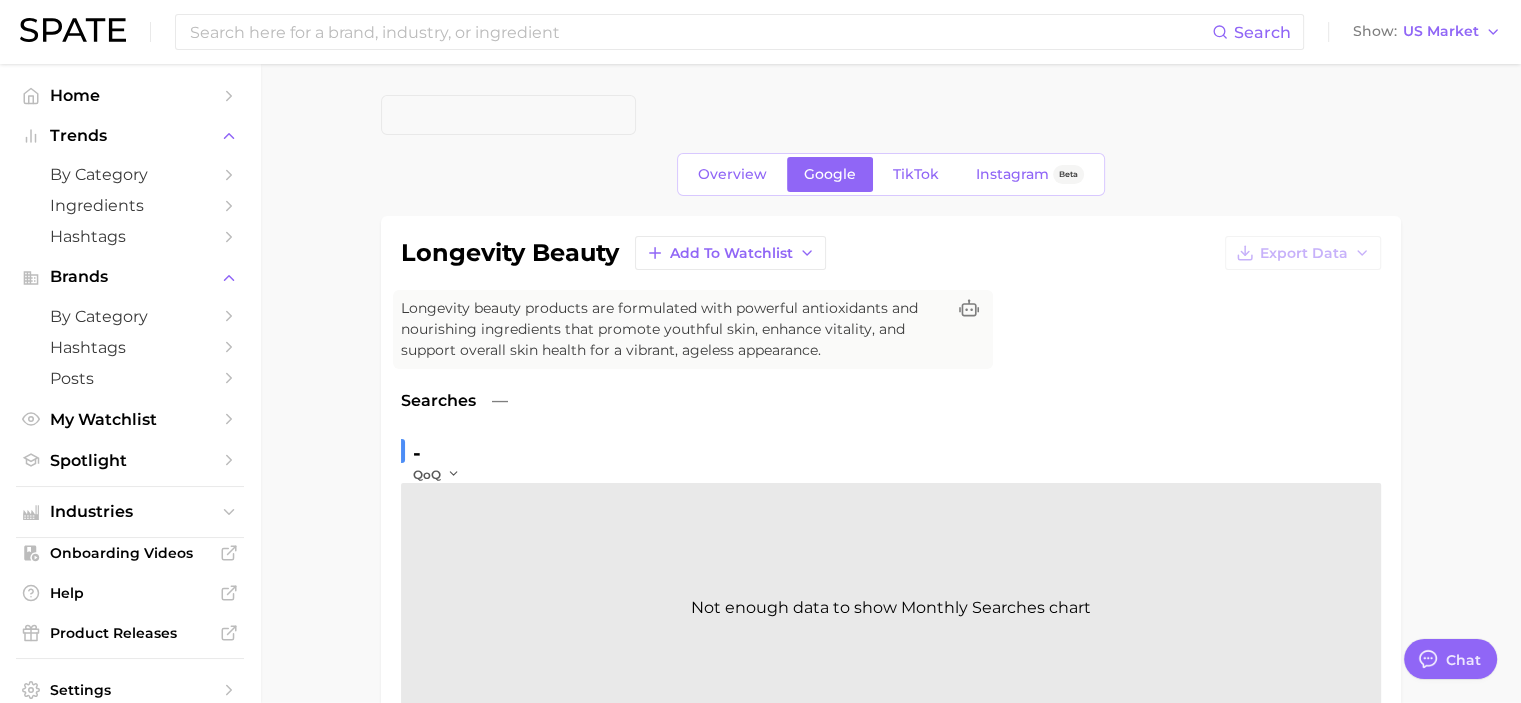 scroll, scrollTop: 0, scrollLeft: 0, axis: both 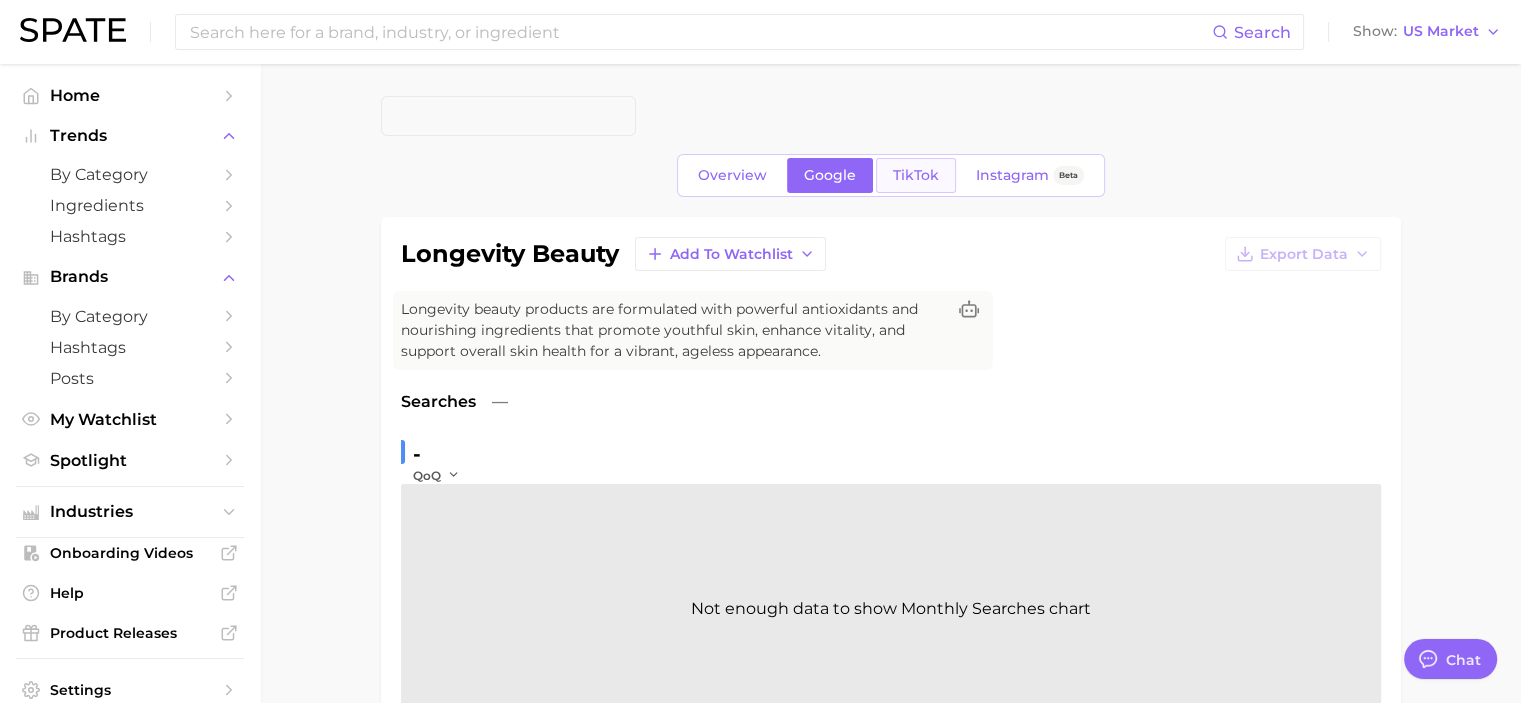 click on "TikTok" at bounding box center (916, 175) 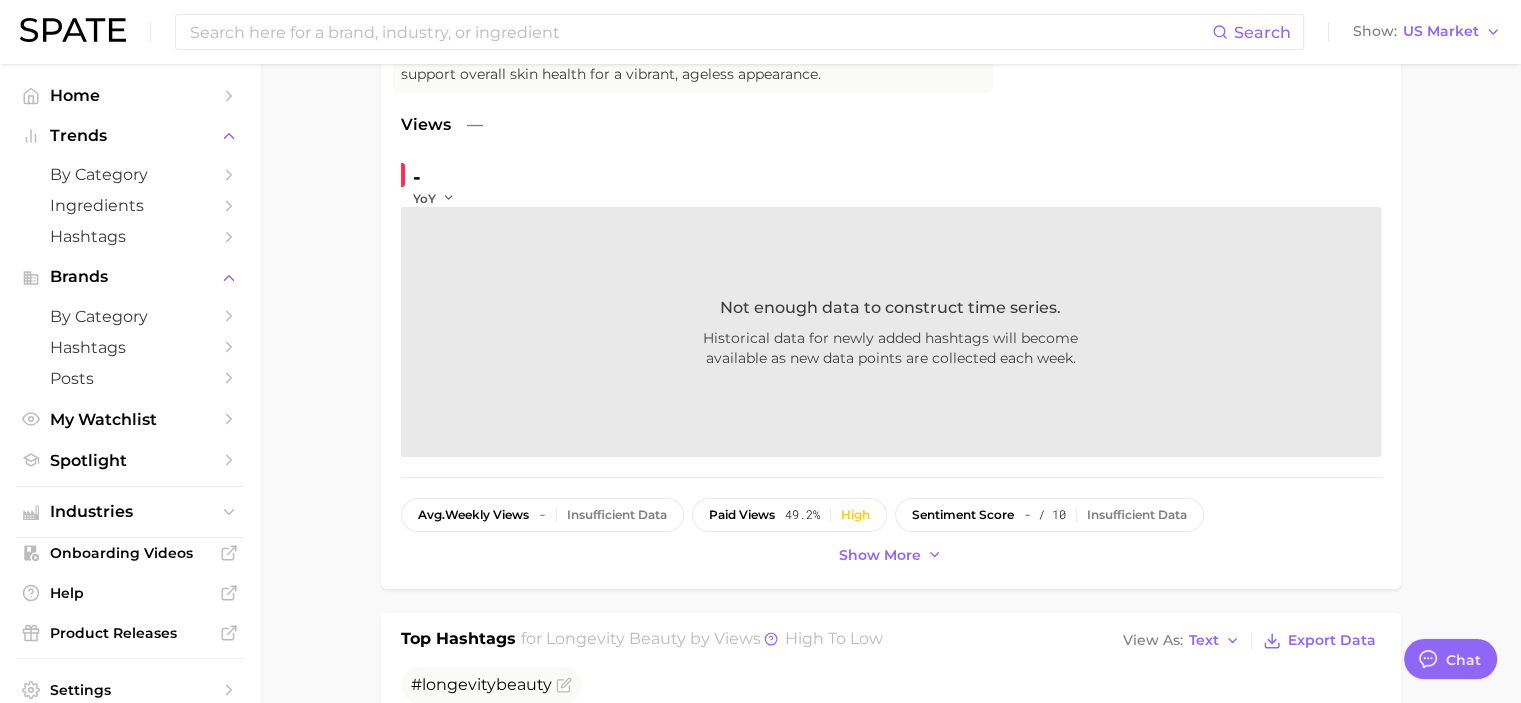 scroll, scrollTop: 100, scrollLeft: 0, axis: vertical 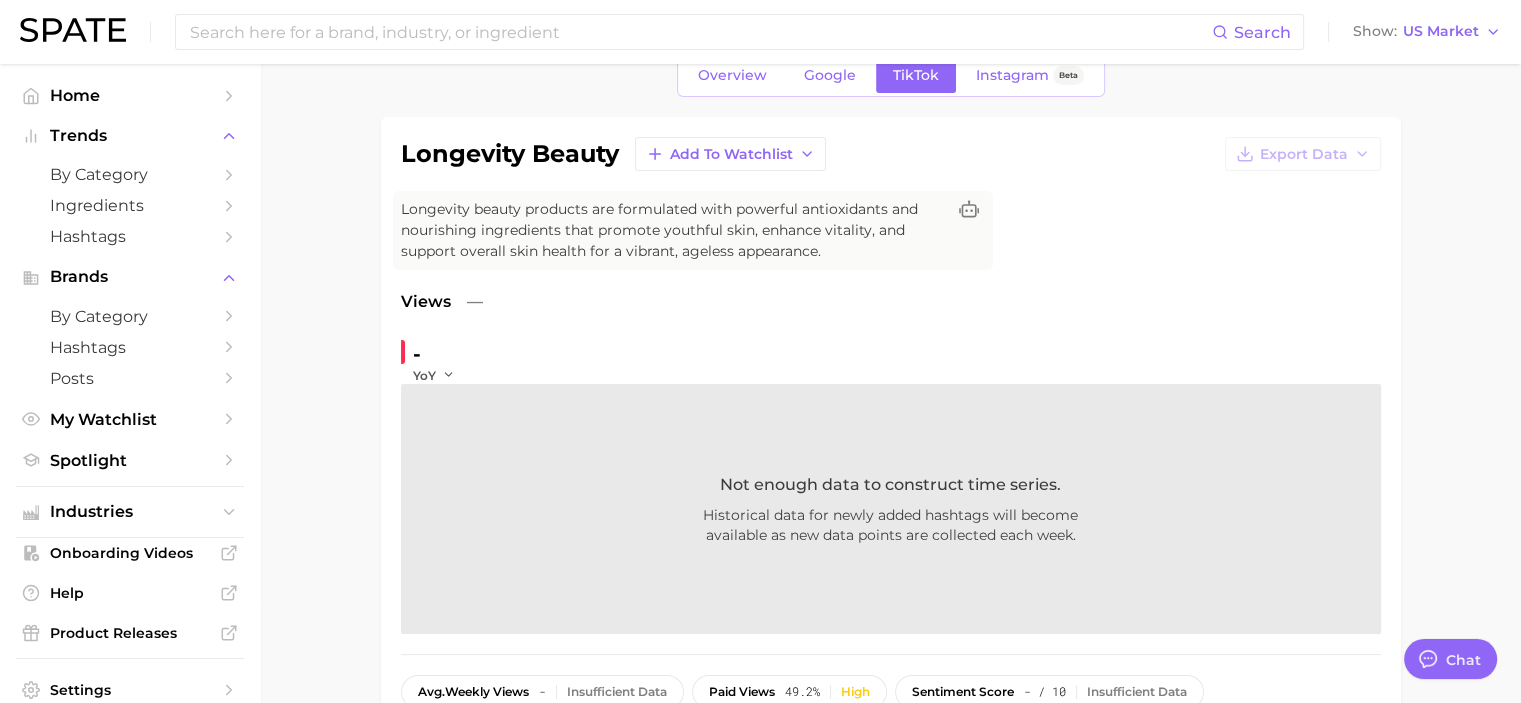 drag, startPoint x: 409, startPoint y: 360, endPoint x: 420, endPoint y: 385, distance: 27.313 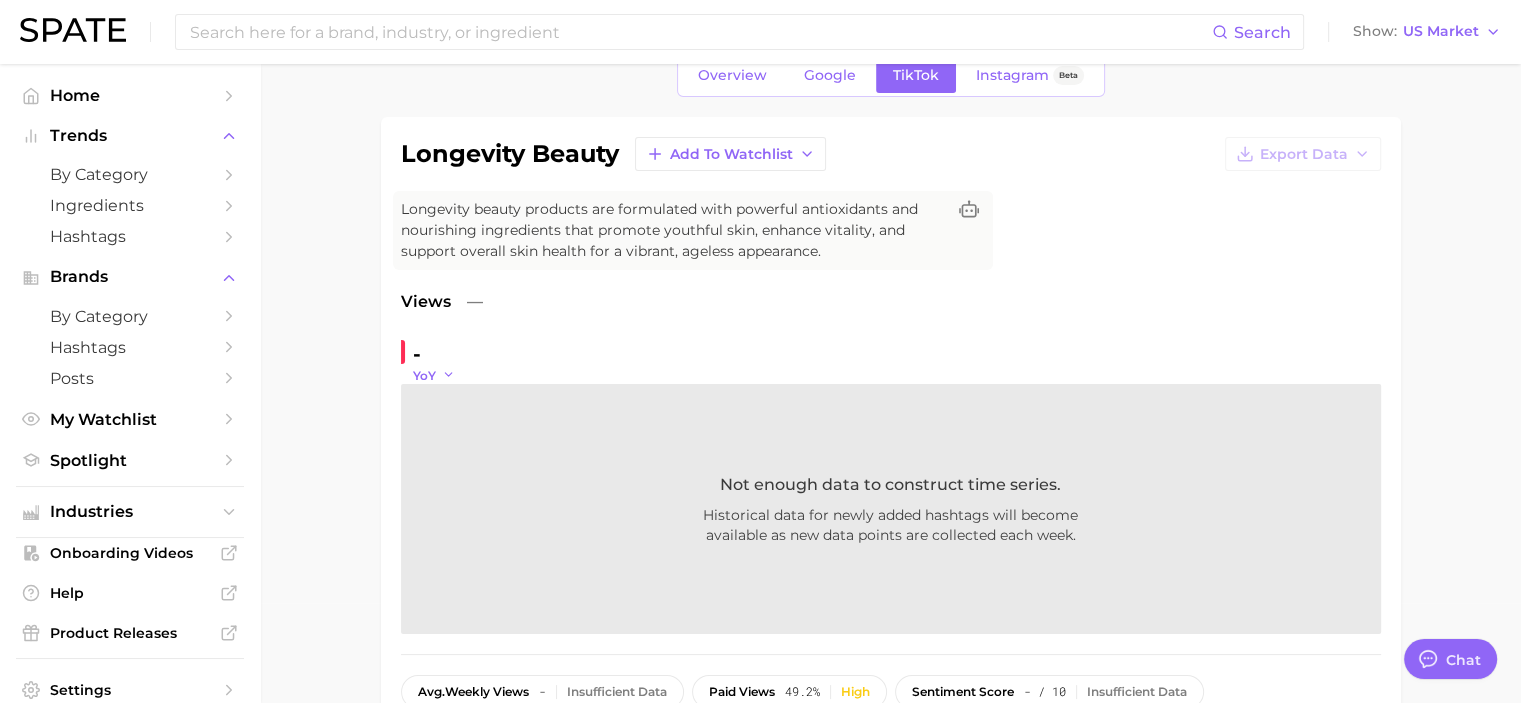 click on "YoY" at bounding box center (424, 375) 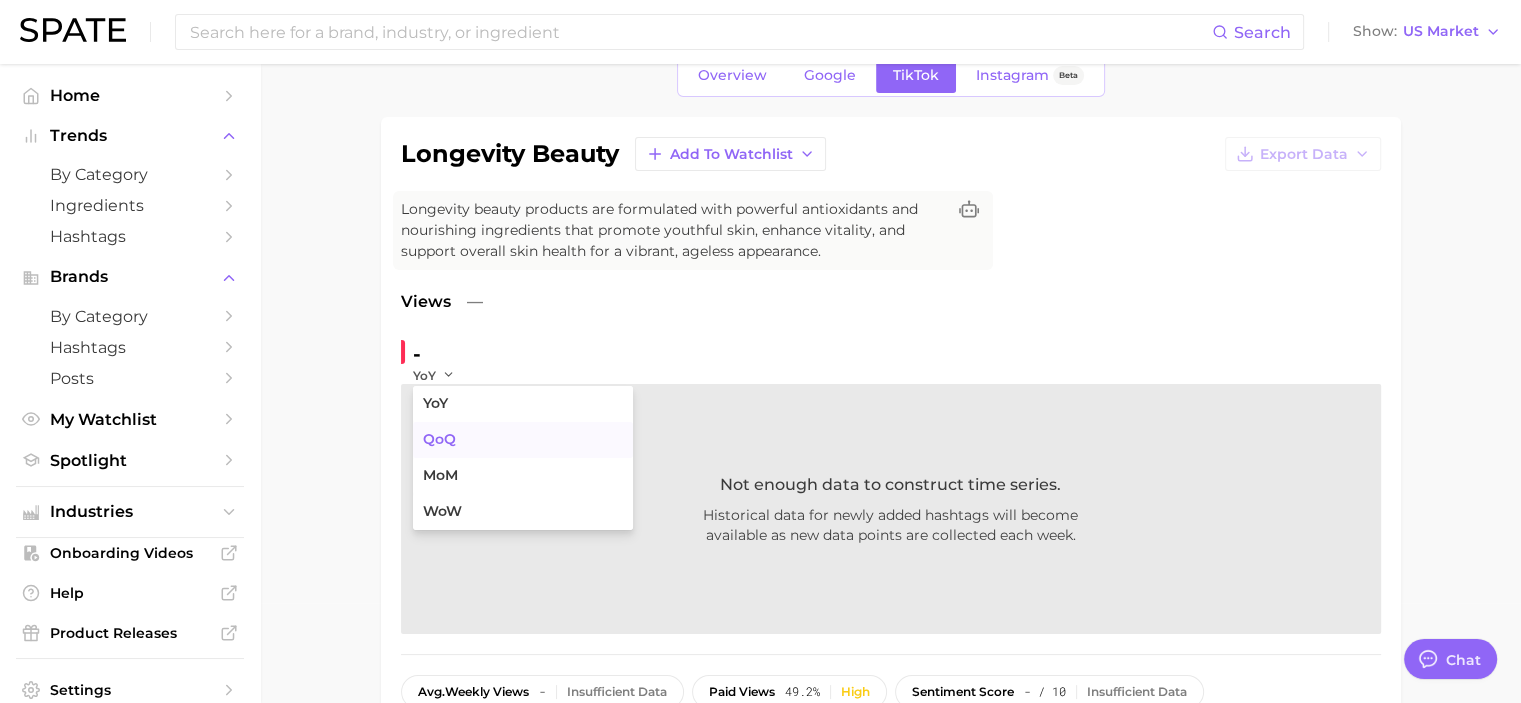click on "QoQ" at bounding box center (439, 439) 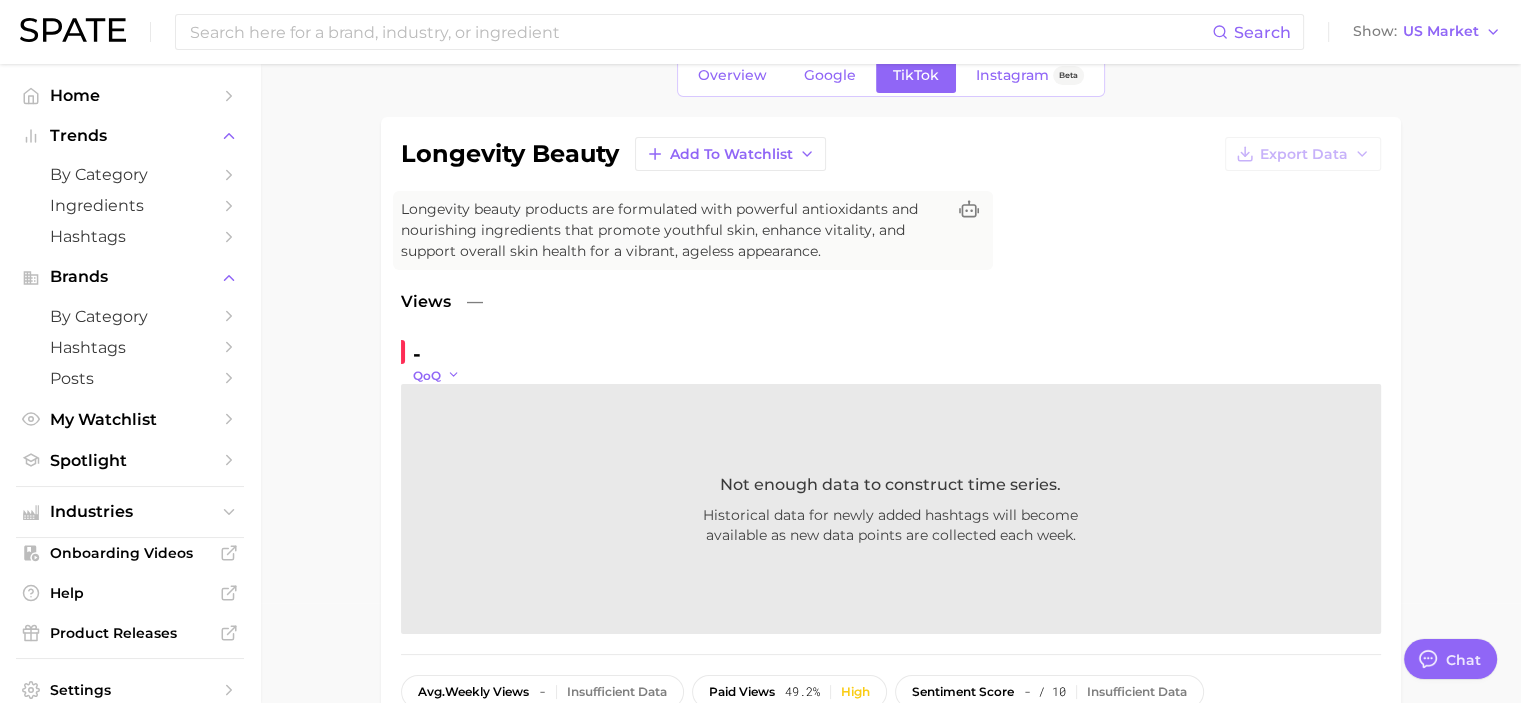 click on "QoQ" at bounding box center [437, 375] 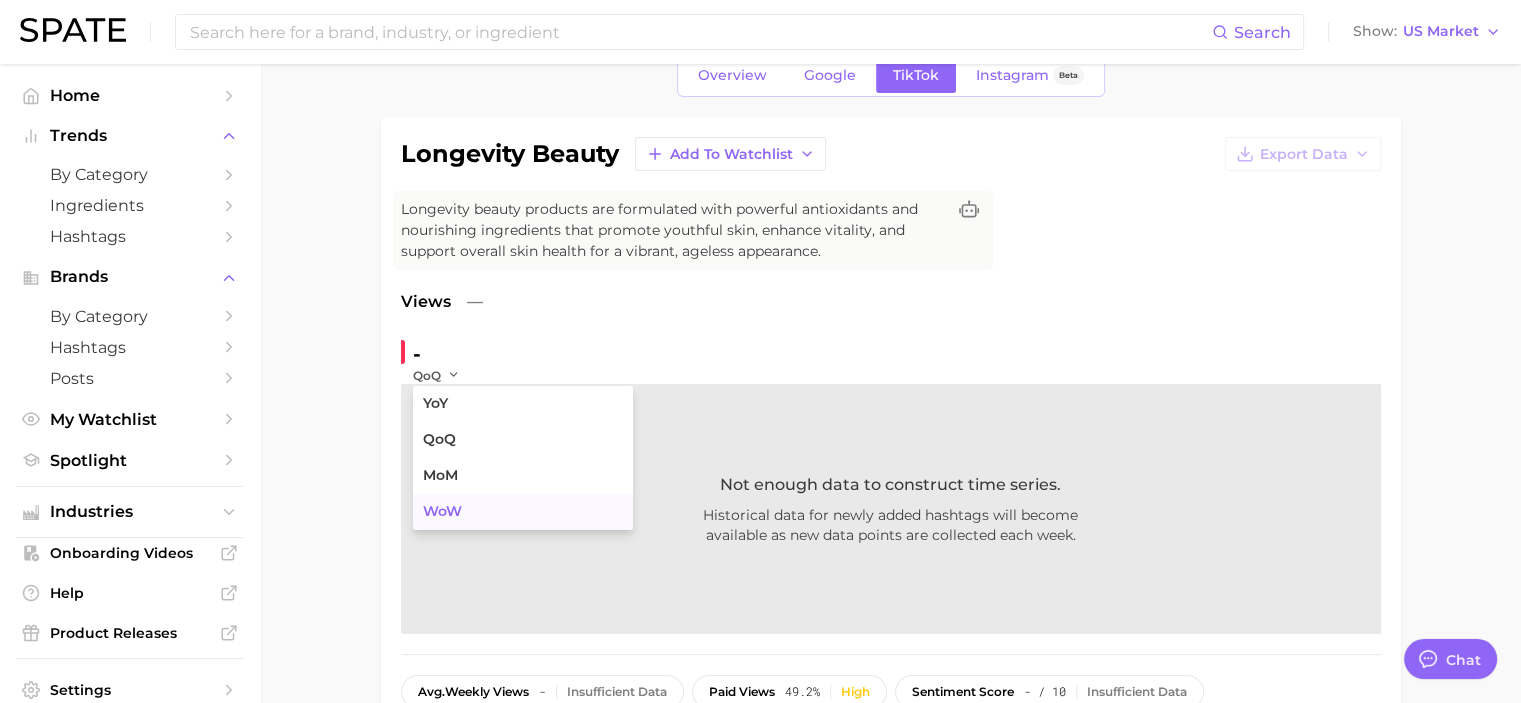 click on "WoW" at bounding box center [442, 511] 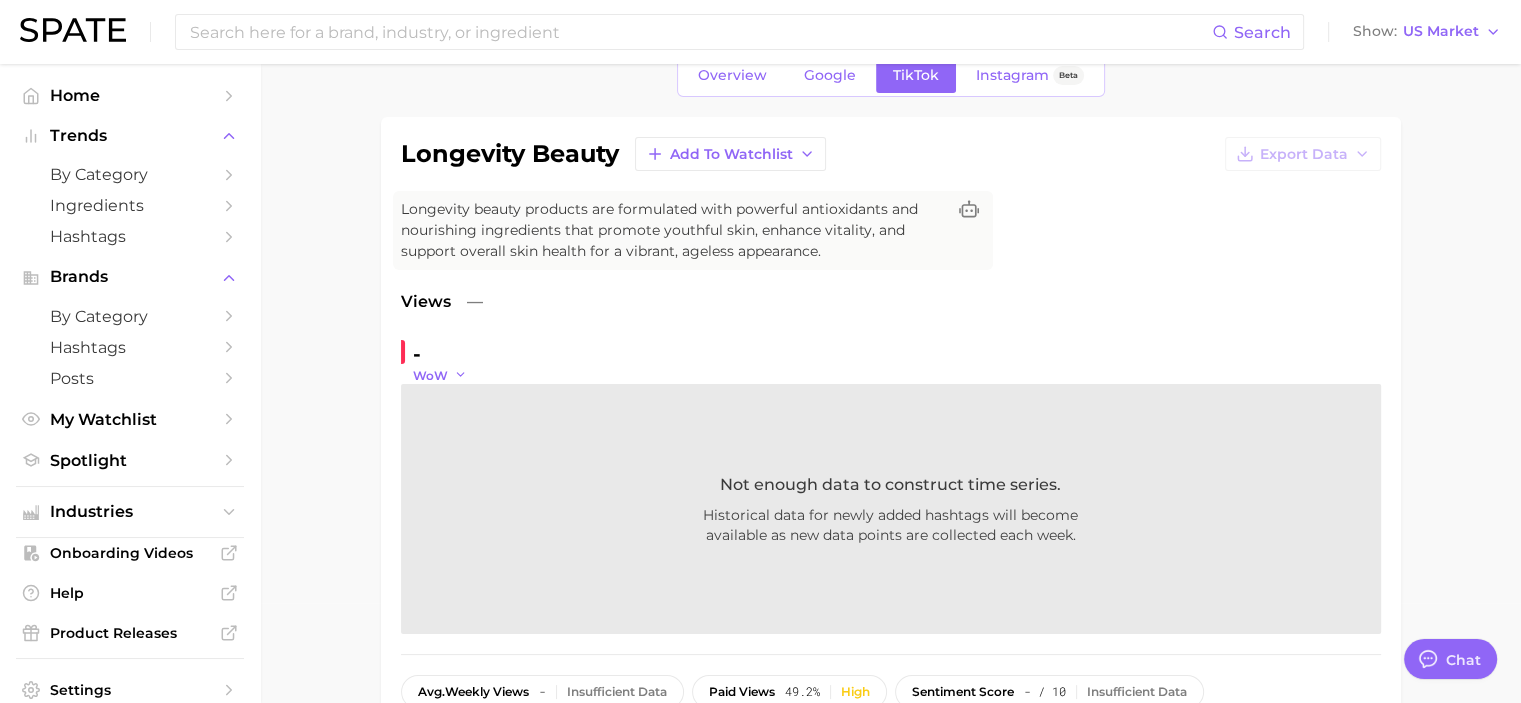 click on "WoW" at bounding box center (430, 375) 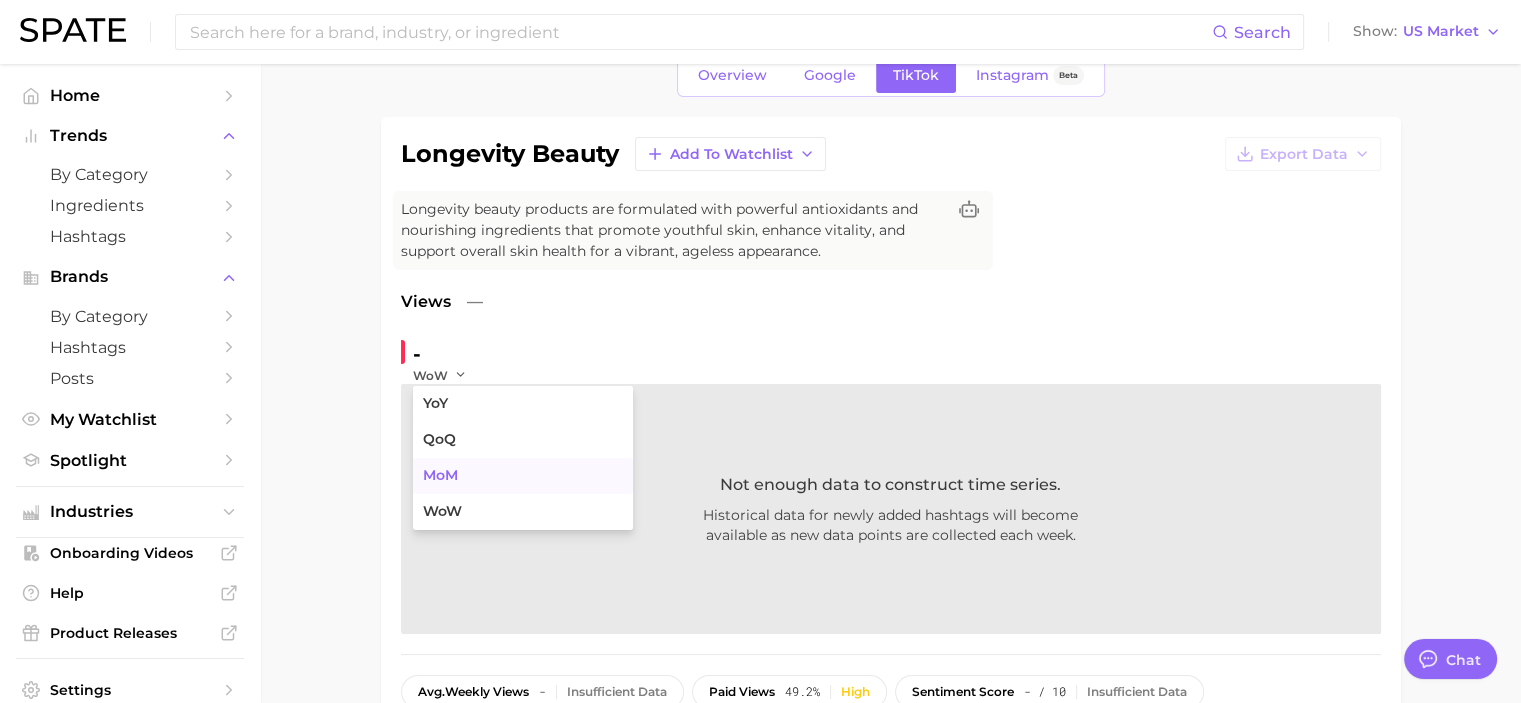 click on "MoM" at bounding box center [440, 475] 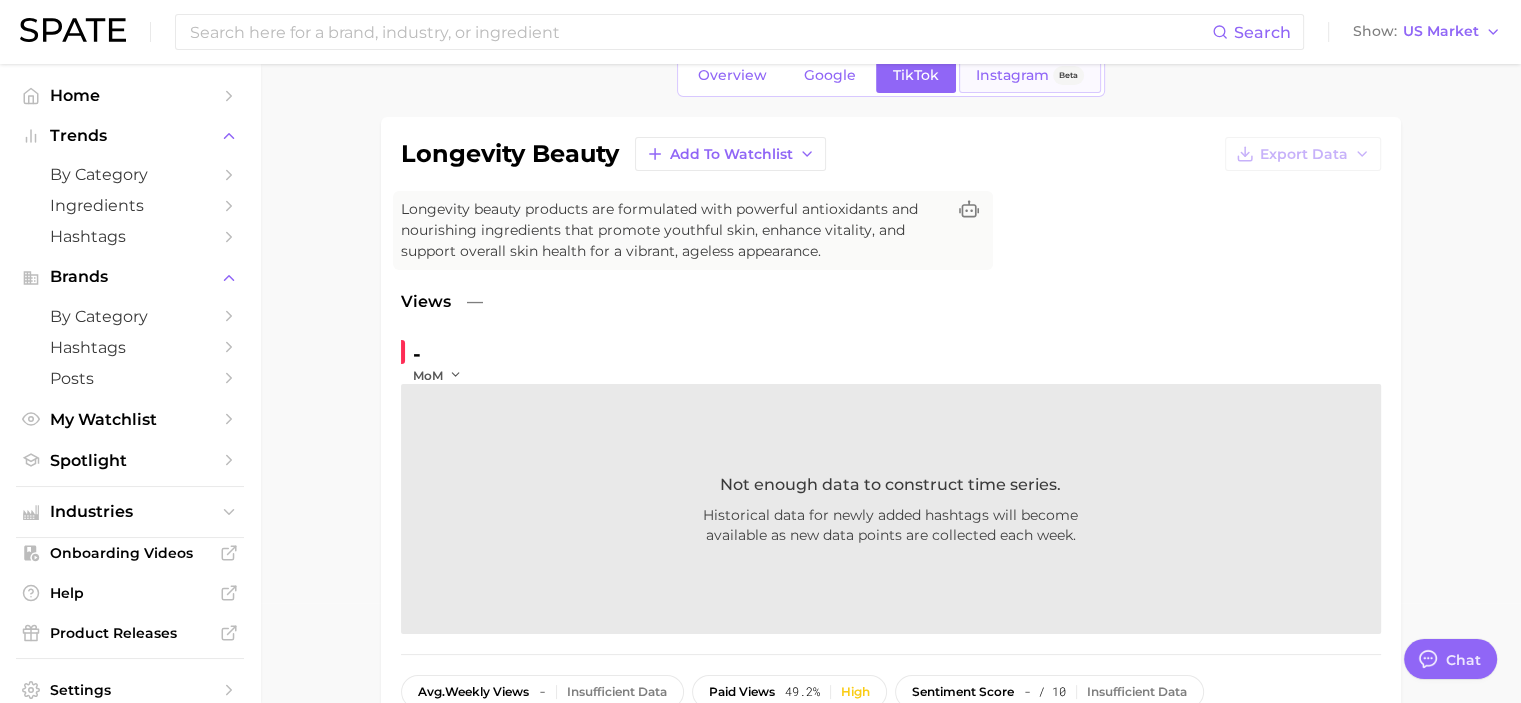 click on "Instagram" at bounding box center (1012, 75) 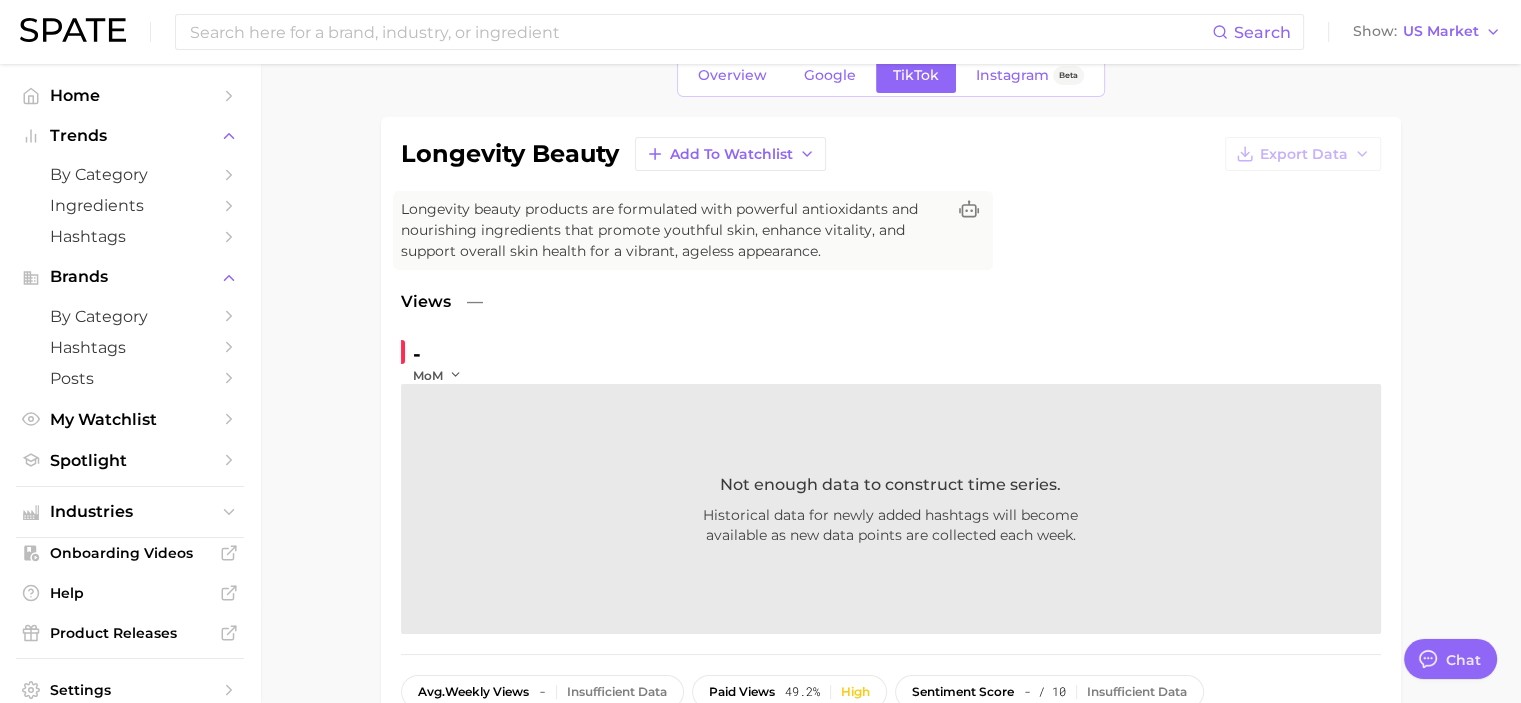 scroll, scrollTop: 0, scrollLeft: 0, axis: both 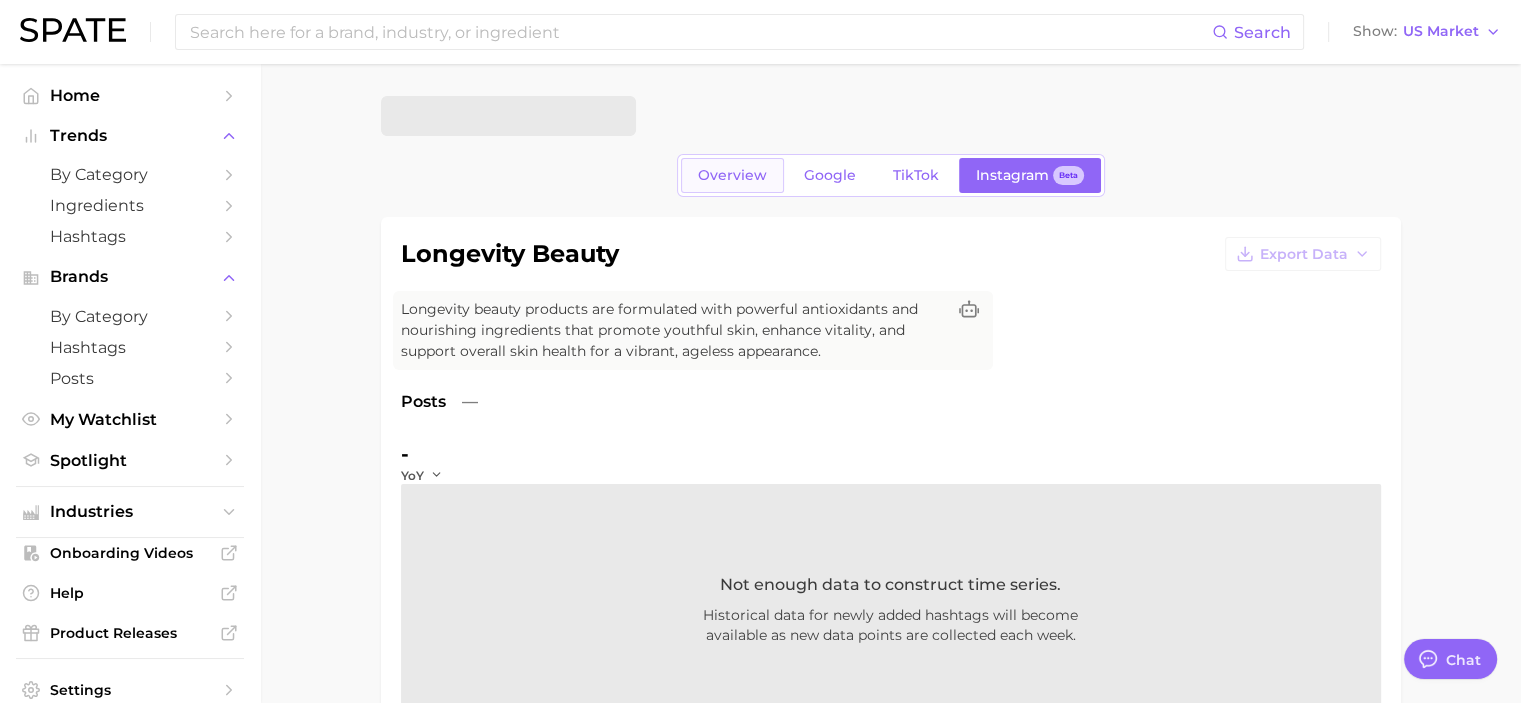 click on "Overview" at bounding box center [732, 175] 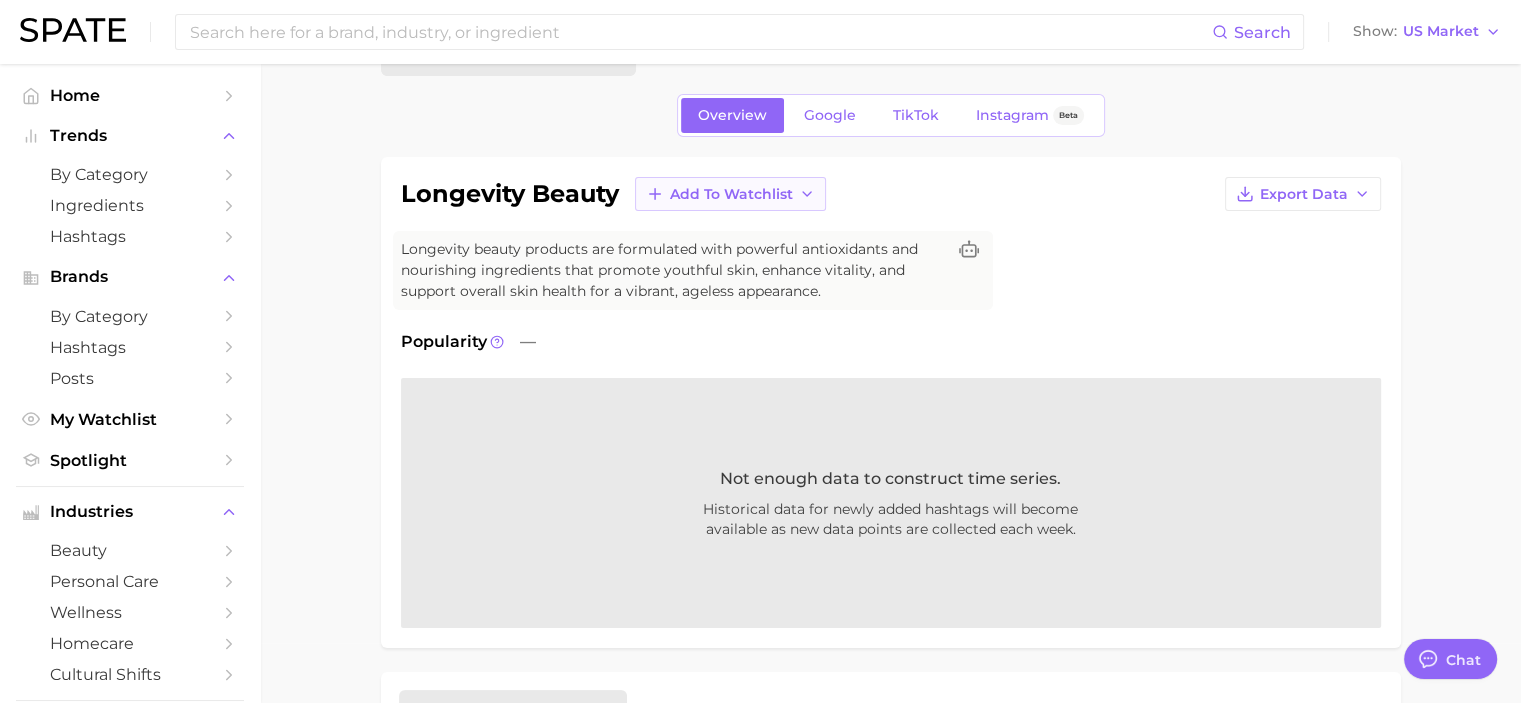 scroll, scrollTop: 0, scrollLeft: 0, axis: both 